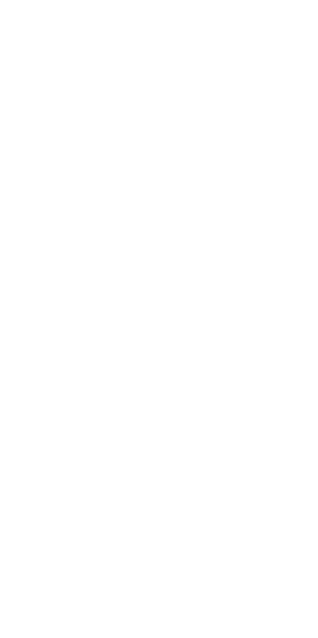 scroll, scrollTop: 0, scrollLeft: 0, axis: both 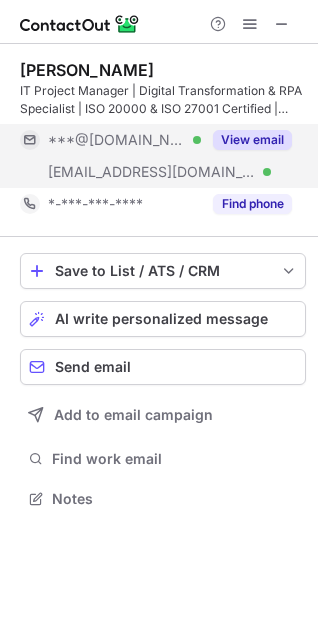 click on "***@deyaar.ae Verified" at bounding box center (124, 172) 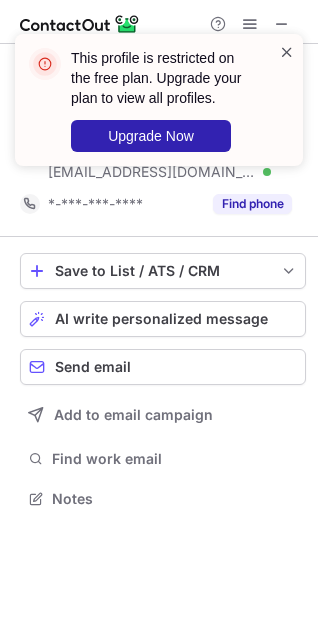 click at bounding box center (287, 52) 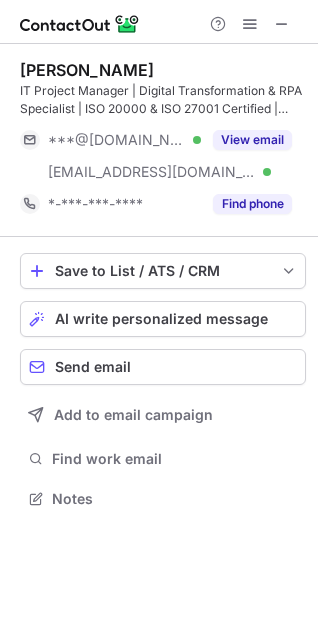 click on "This profile is restricted on the free plan. Upgrade your plan to view all profiles. Upgrade Now Lina Abdalla IT Project Manager | Digital Transformation & RPA Specialist | ISO 20000 & ISO 27001 Certified | Driving Process Optimization & Business Efficiency ***@yahoo.com Verified ***@deyaar.ae Verified View email *-***-***-**** Find phone Save to List / ATS / CRM List Select Lever Connect Greenhouse Connect Salesforce Connect Hubspot Connect Bullhorn Connect Zapier (100+ Applications) Connect Request a new integration AI write personalized message Send email Add to email campaign Find work email Notes" at bounding box center [159, 319] 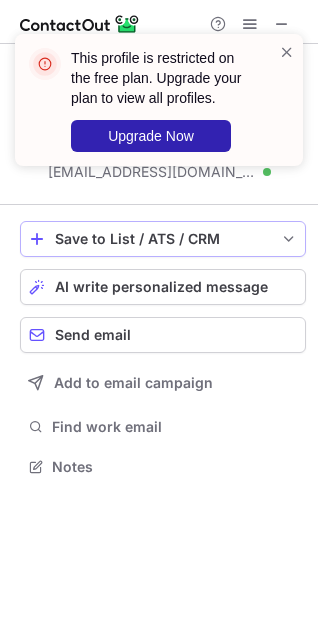 scroll, scrollTop: 453, scrollLeft: 318, axis: both 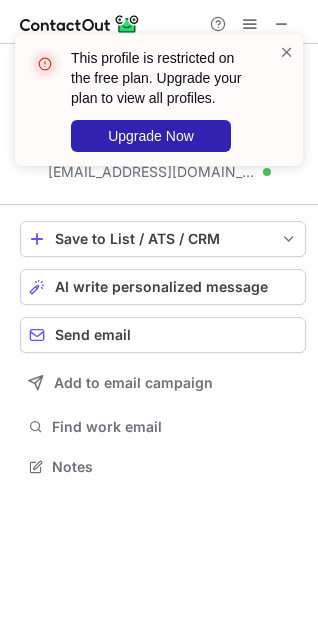 click on "This profile is restricted on the free plan. Upgrade your plan to view all profiles. Upgrade Now" at bounding box center [159, 108] 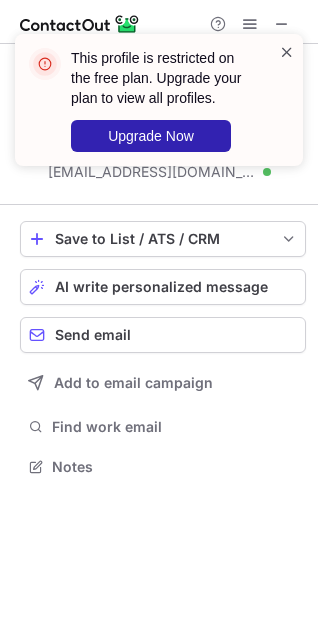 click at bounding box center (287, 52) 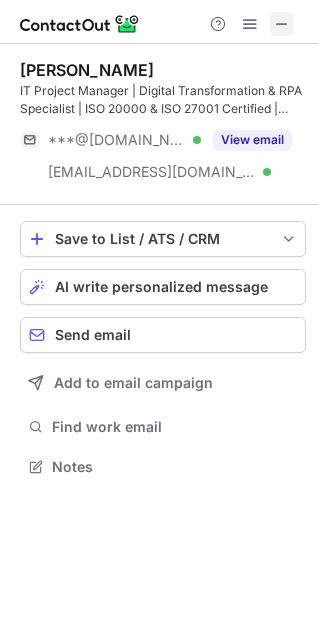click at bounding box center (282, 24) 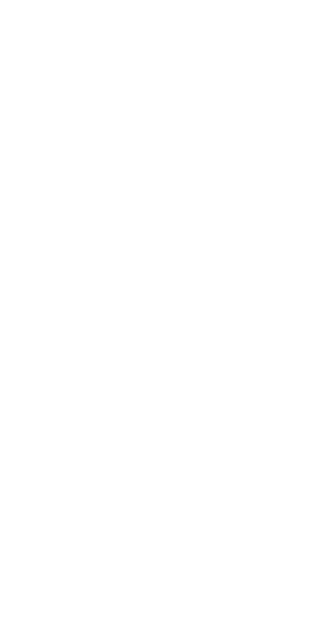 scroll, scrollTop: 0, scrollLeft: 0, axis: both 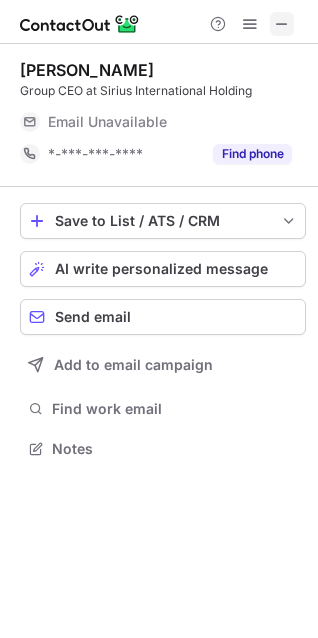 click at bounding box center (282, 24) 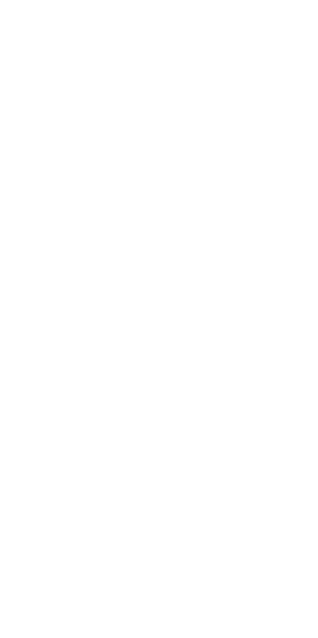 scroll, scrollTop: 0, scrollLeft: 0, axis: both 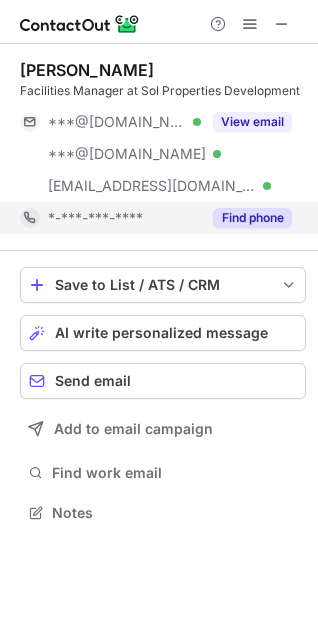 click on "*-***-***-****" at bounding box center (95, 218) 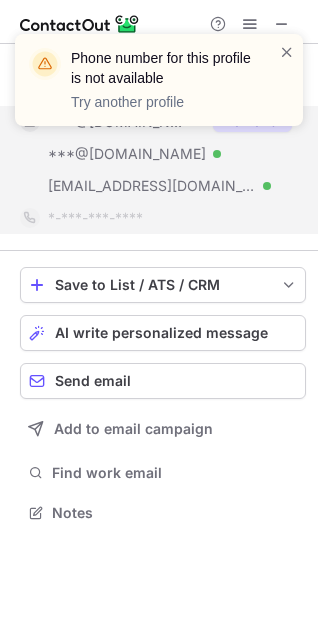 click on "***@solproperties.ae" at bounding box center [152, 186] 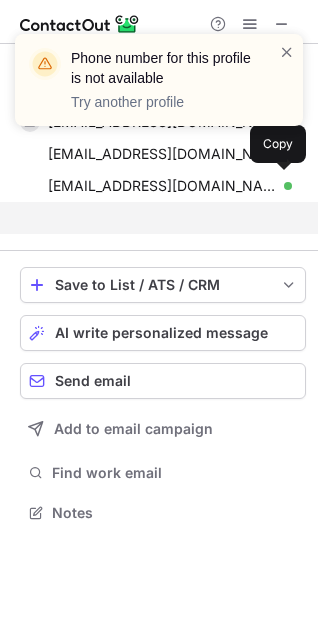 scroll, scrollTop: 467, scrollLeft: 318, axis: both 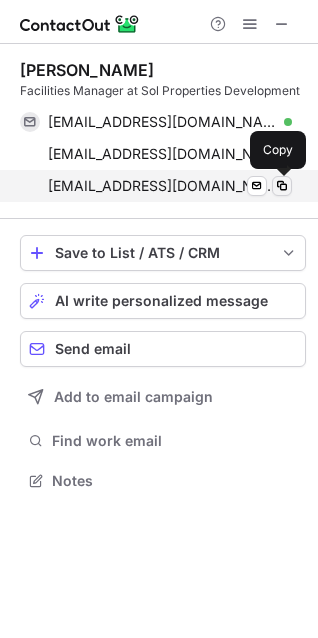 click at bounding box center [282, 186] 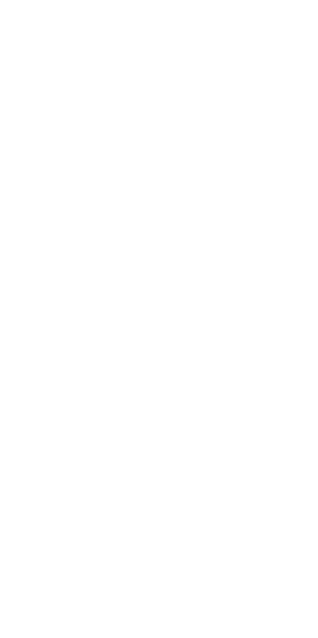 scroll, scrollTop: 0, scrollLeft: 0, axis: both 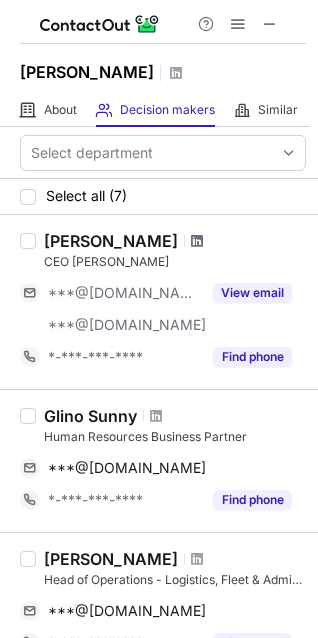 click at bounding box center [197, 241] 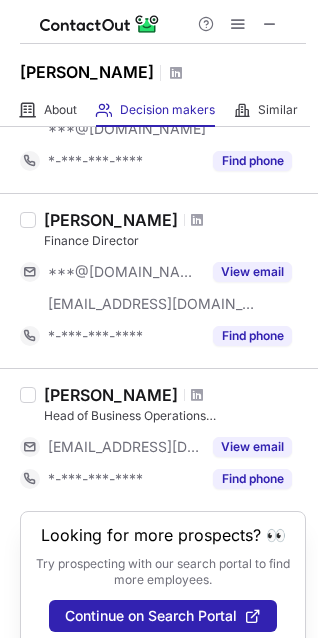 scroll, scrollTop: 600, scrollLeft: 0, axis: vertical 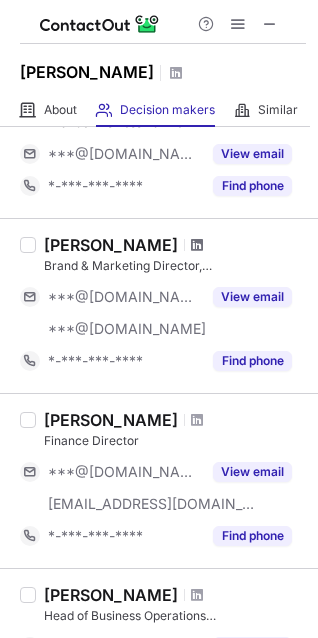 click at bounding box center (197, 245) 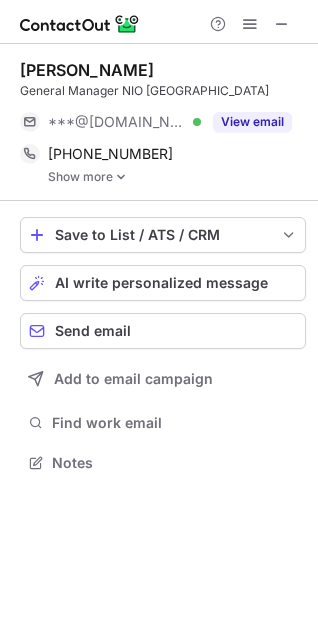 scroll, scrollTop: 10, scrollLeft: 10, axis: both 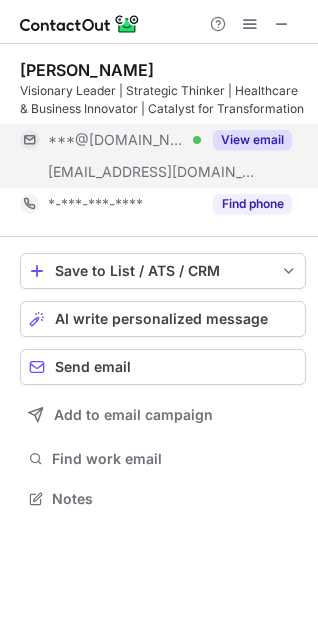 click on "[EMAIL_ADDRESS][DOMAIN_NAME]" at bounding box center [152, 172] 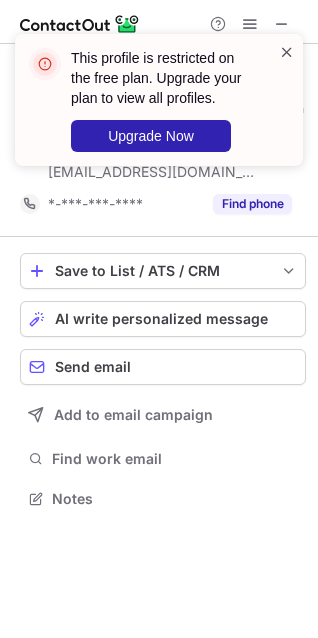 click at bounding box center [287, 52] 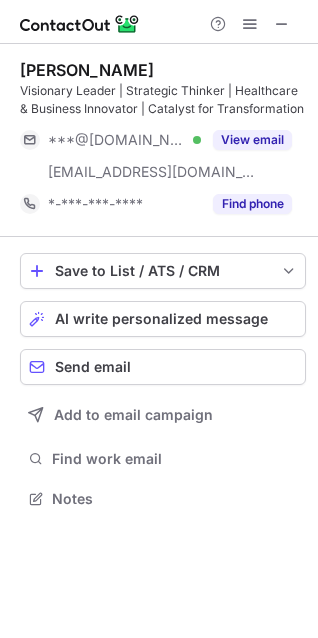 click on "This profile is restricted on the free plan. Upgrade your plan to view all profiles. Upgrade Now Karim Braka Visionary Leader | Strategic Thinker | Healthcare & Business Innovator | Catalyst for Transformation ***@gmail.com Verified ***@canadiancmc.com View email *-***-***-**** Find phone Save to List / ATS / CRM List Select Lever Connect Greenhouse Connect Salesforce Connect Hubspot Connect Bullhorn Connect Zapier (100+ Applications) Connect Request a new integration AI write personalized message Send email Add to email campaign Find work email Notes" at bounding box center [159, 319] 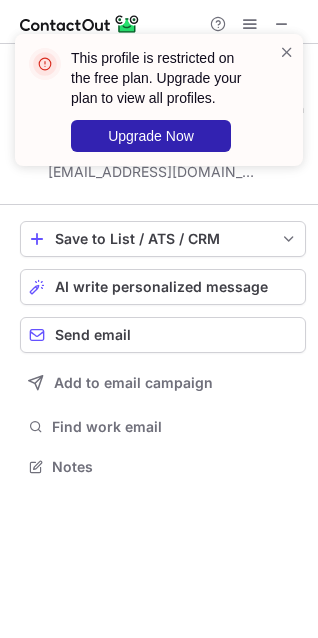 scroll, scrollTop: 453, scrollLeft: 318, axis: both 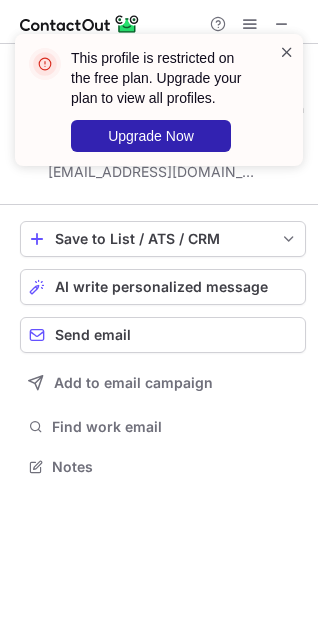 click at bounding box center (287, 52) 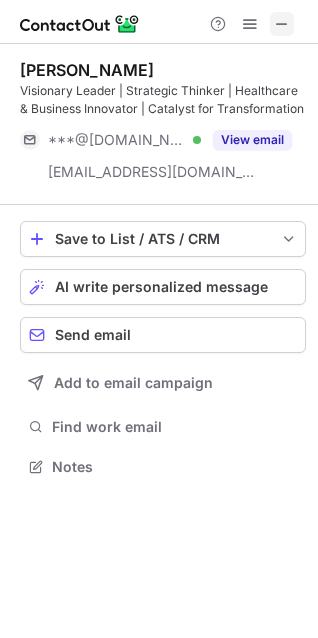 click at bounding box center (282, 24) 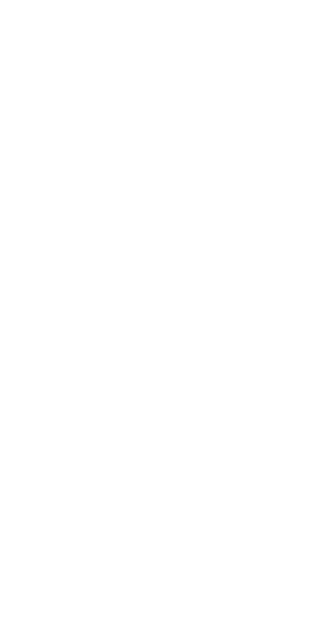 scroll, scrollTop: 0, scrollLeft: 0, axis: both 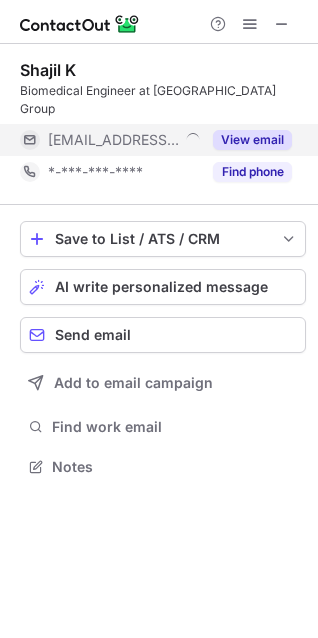 click on "View email" at bounding box center (252, 140) 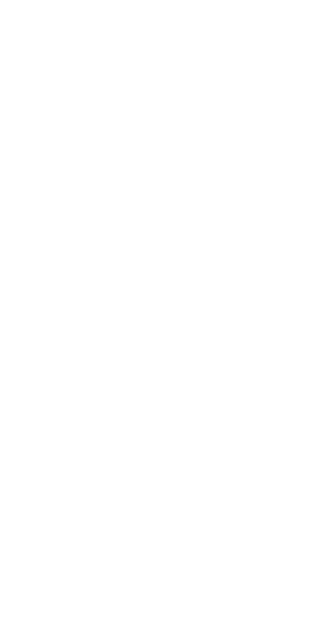 scroll, scrollTop: 0, scrollLeft: 0, axis: both 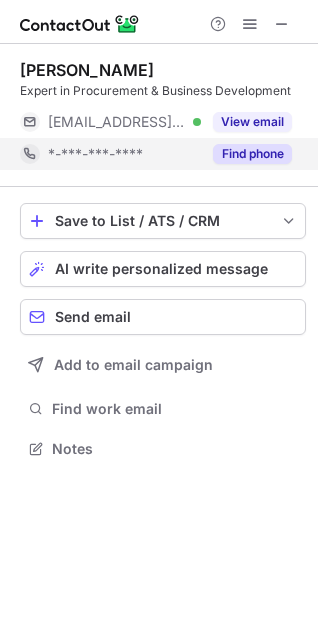 click on "*-***-***-****" at bounding box center [124, 154] 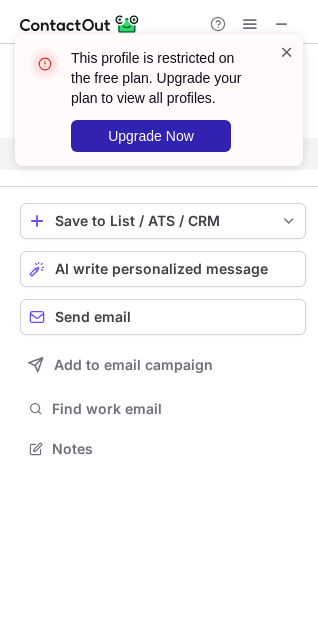click at bounding box center (287, 52) 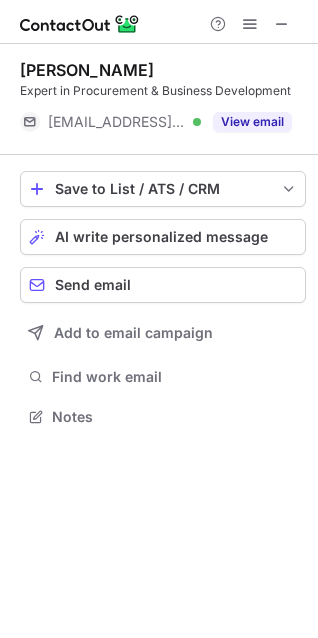 scroll, scrollTop: 403, scrollLeft: 318, axis: both 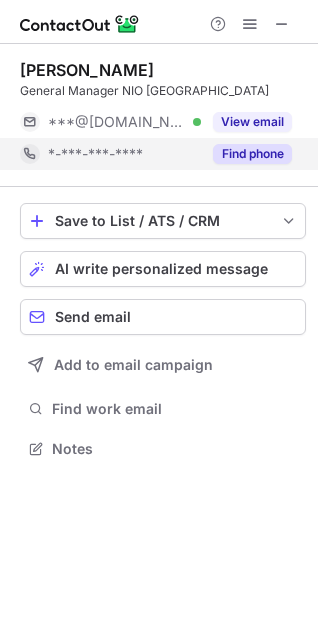 click on "*-***-***-****" at bounding box center (124, 154) 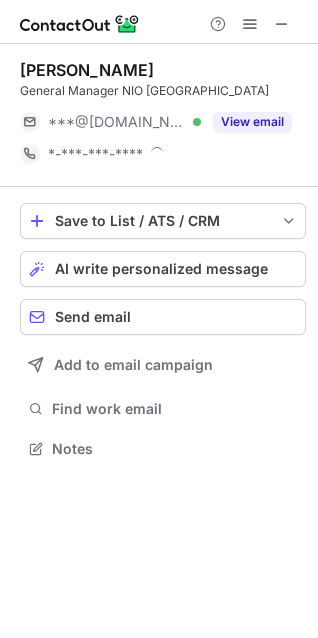scroll, scrollTop: 10, scrollLeft: 10, axis: both 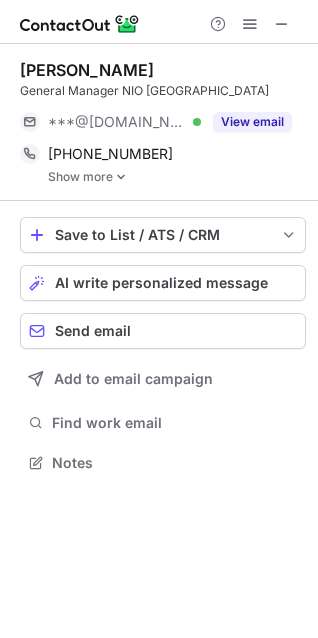click at bounding box center [121, 177] 